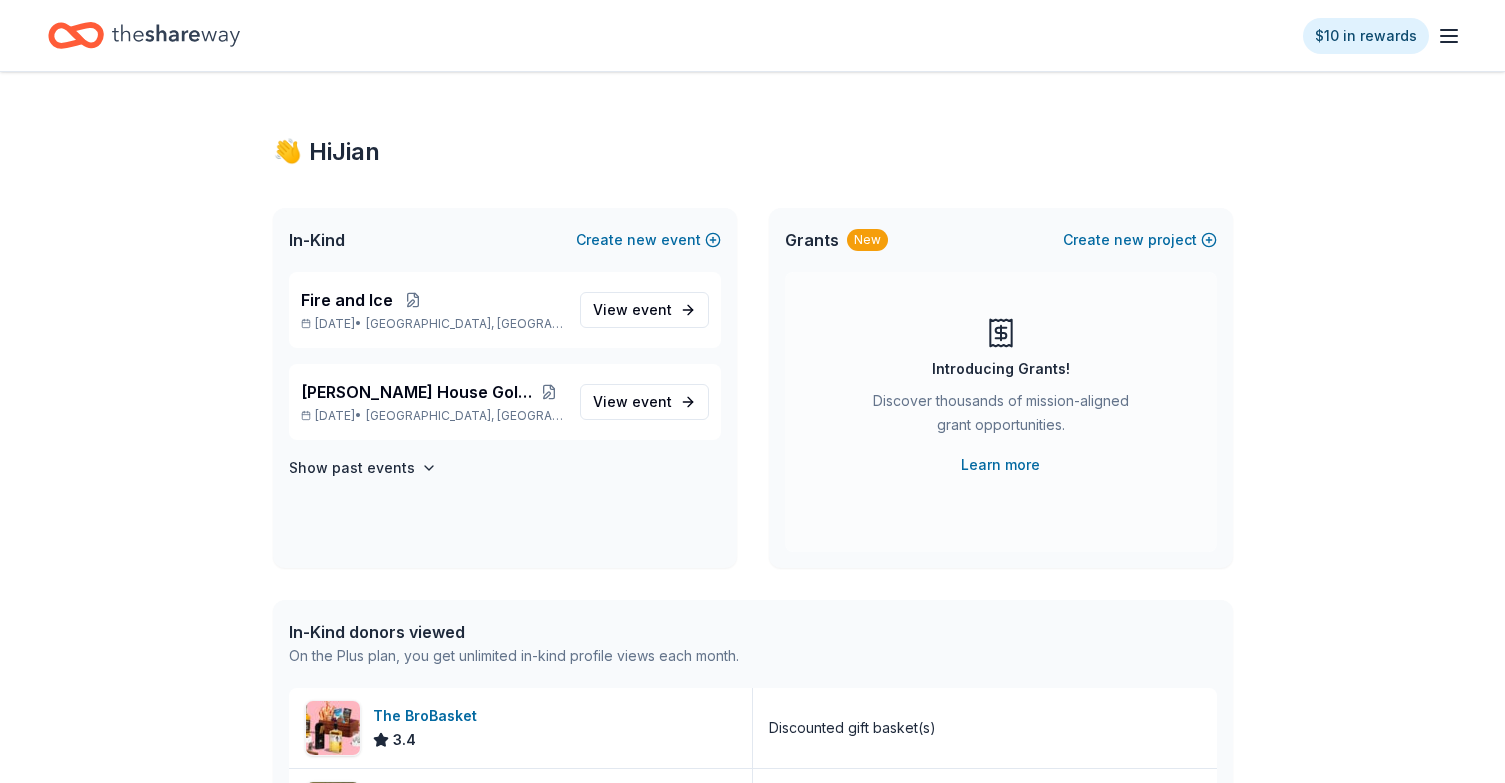 scroll, scrollTop: 0, scrollLeft: 0, axis: both 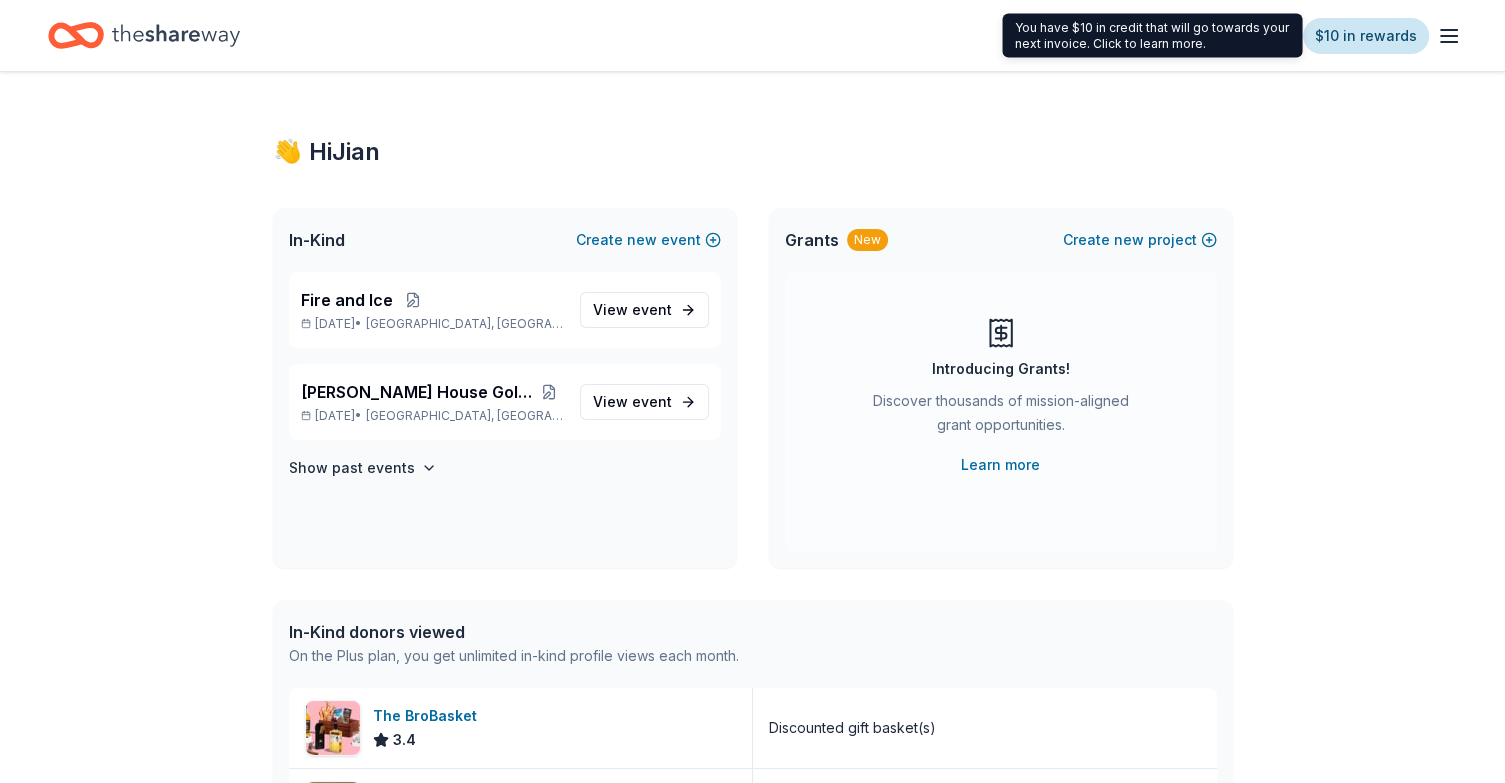 click on "$10 in rewards" at bounding box center (1366, 36) 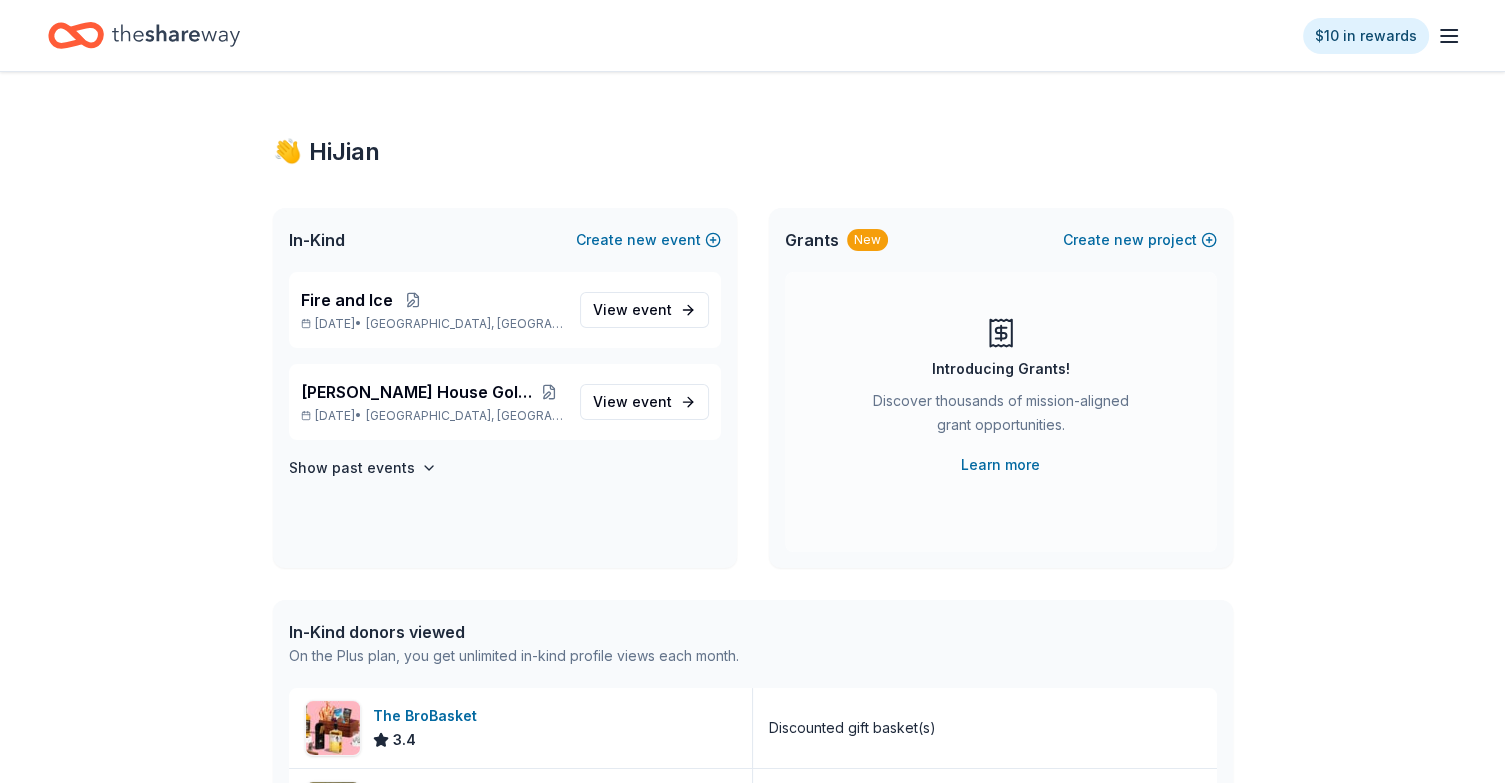 click on "$10 in rewards" at bounding box center (752, 35) 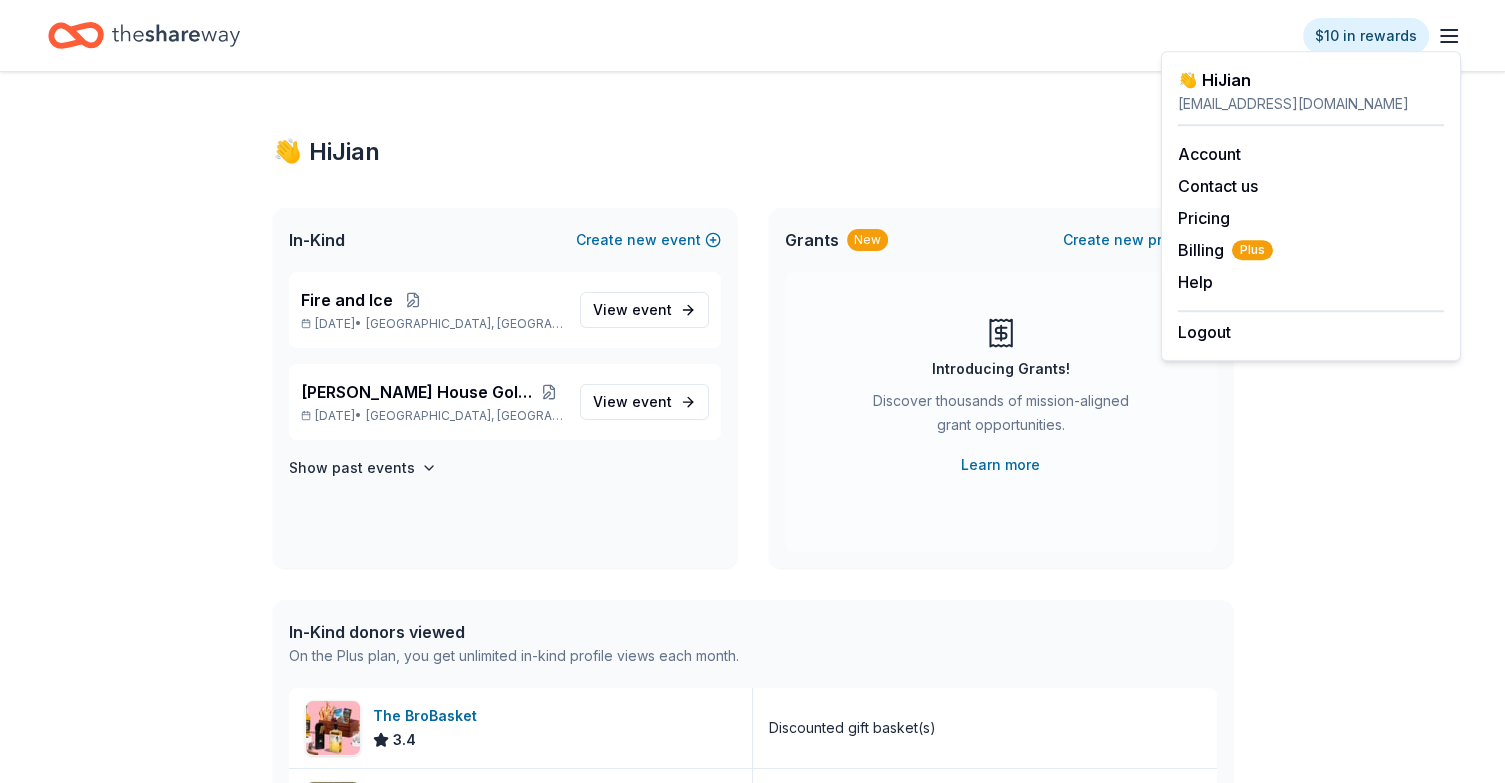 click 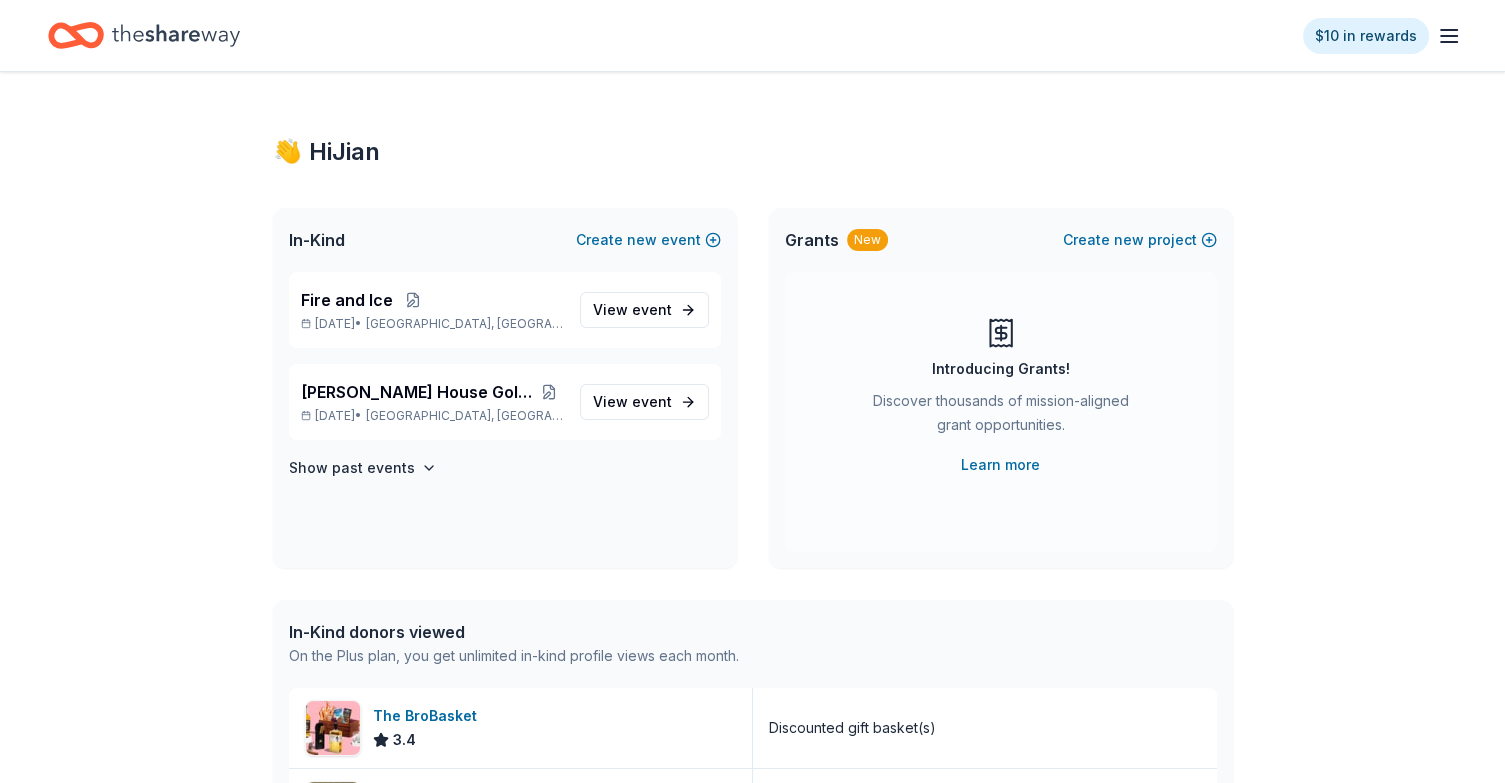 click on "👋 Hi  Jian In-Kind Create  new  event   Fire and Ice  [DATE]  •  [GEOGRAPHIC_DATA], [GEOGRAPHIC_DATA] View   event   [PERSON_NAME] House Golf Tournament  [DATE]  •  [GEOGRAPHIC_DATA], [GEOGRAPHIC_DATA] View   event   Show past events Grants New Create  new  project   Introducing Grants! Discover thousands of mission-aligned grant opportunities. Learn more In-Kind donors viewed On the Plus plan, you get unlimited in-kind profile views each month. The BroBasket 3.4 Discounted gift basket(s) BarkBox 5.0 Dog toy(s), dog food Grants viewed On the Plus plan, you get 5 grant profile views each month. You have not yet viewed any  grant  profiles this month. Create a new  project   to view  grants ." at bounding box center (752, 652) 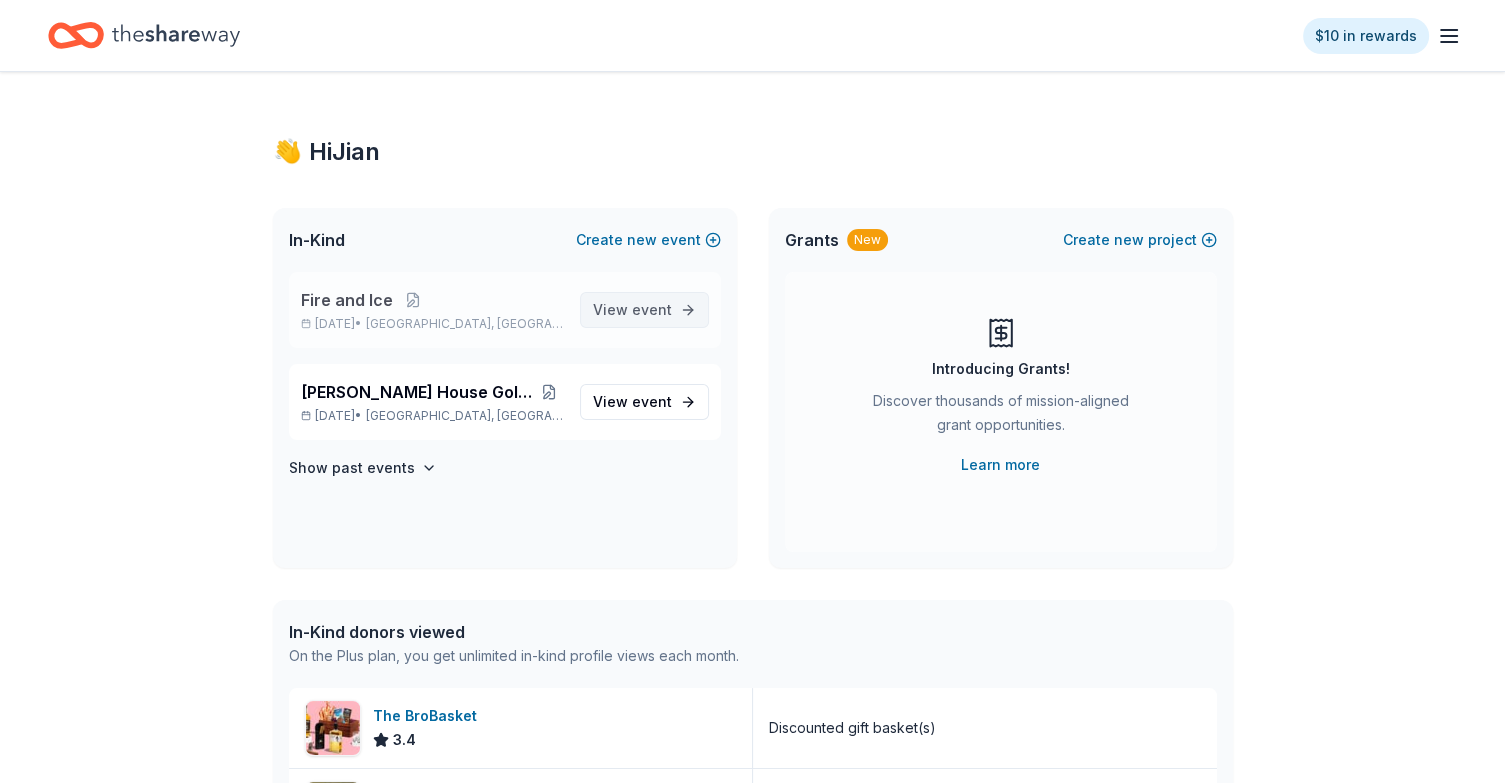 click on "View   event" at bounding box center [632, 310] 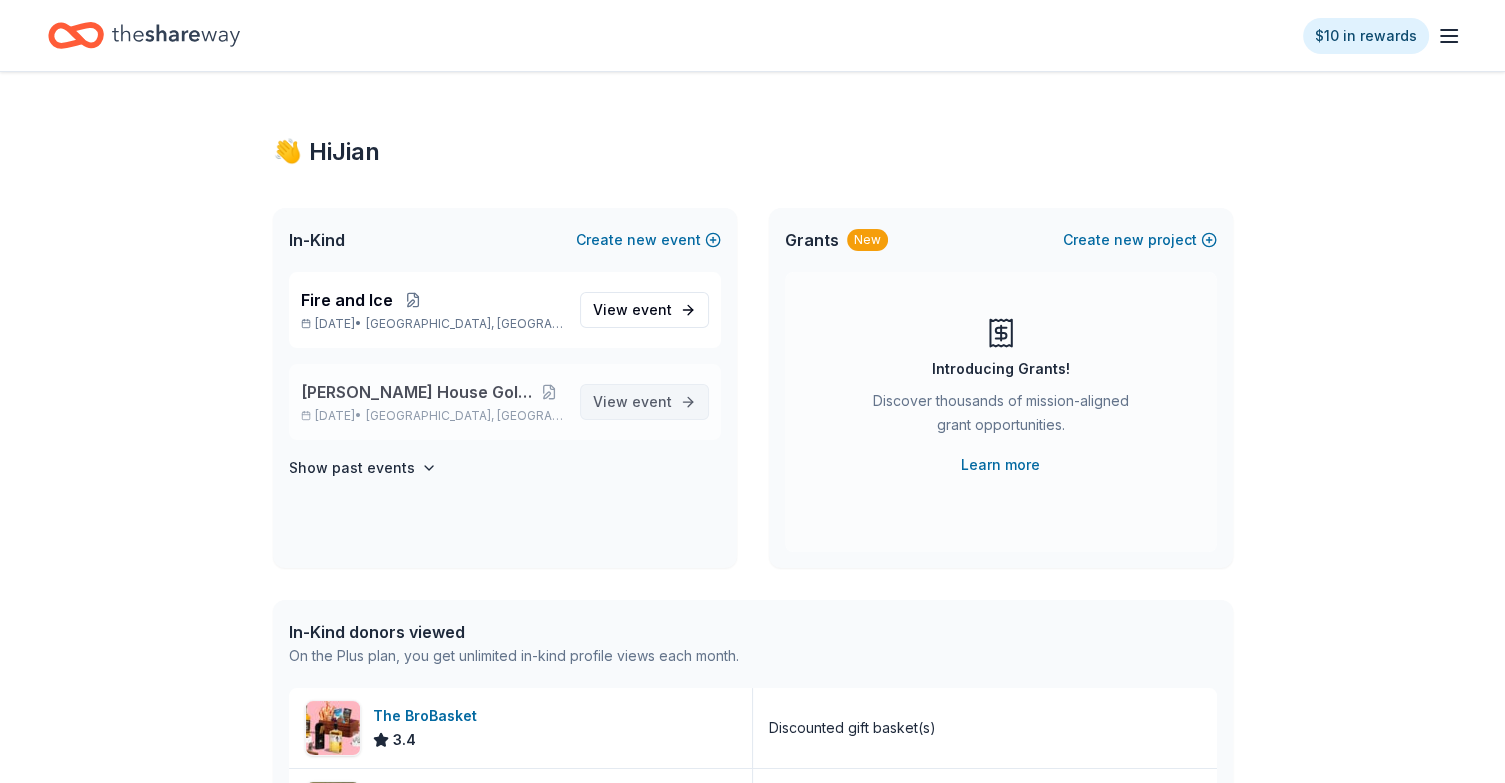 click on "event" at bounding box center (652, 401) 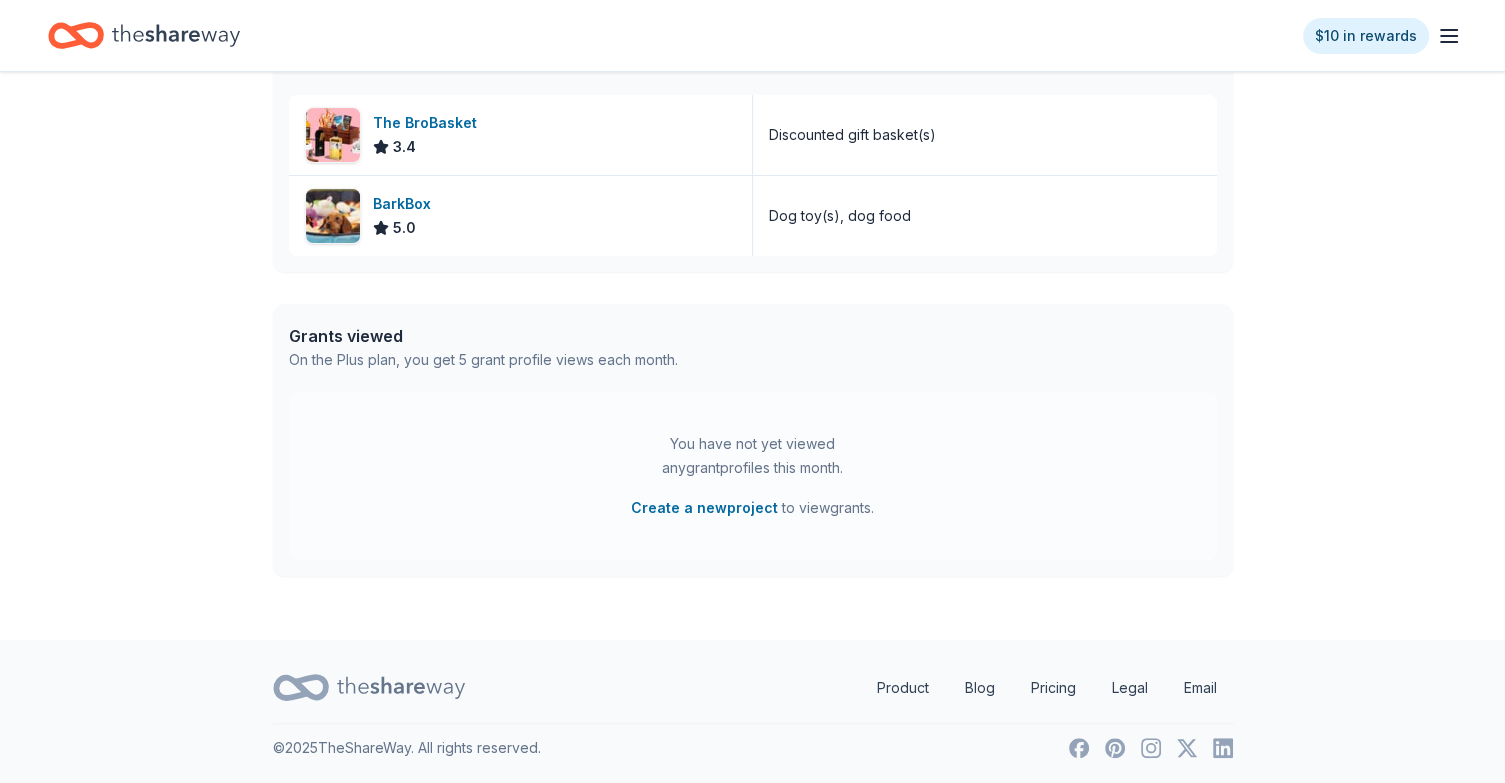 scroll, scrollTop: 0, scrollLeft: 0, axis: both 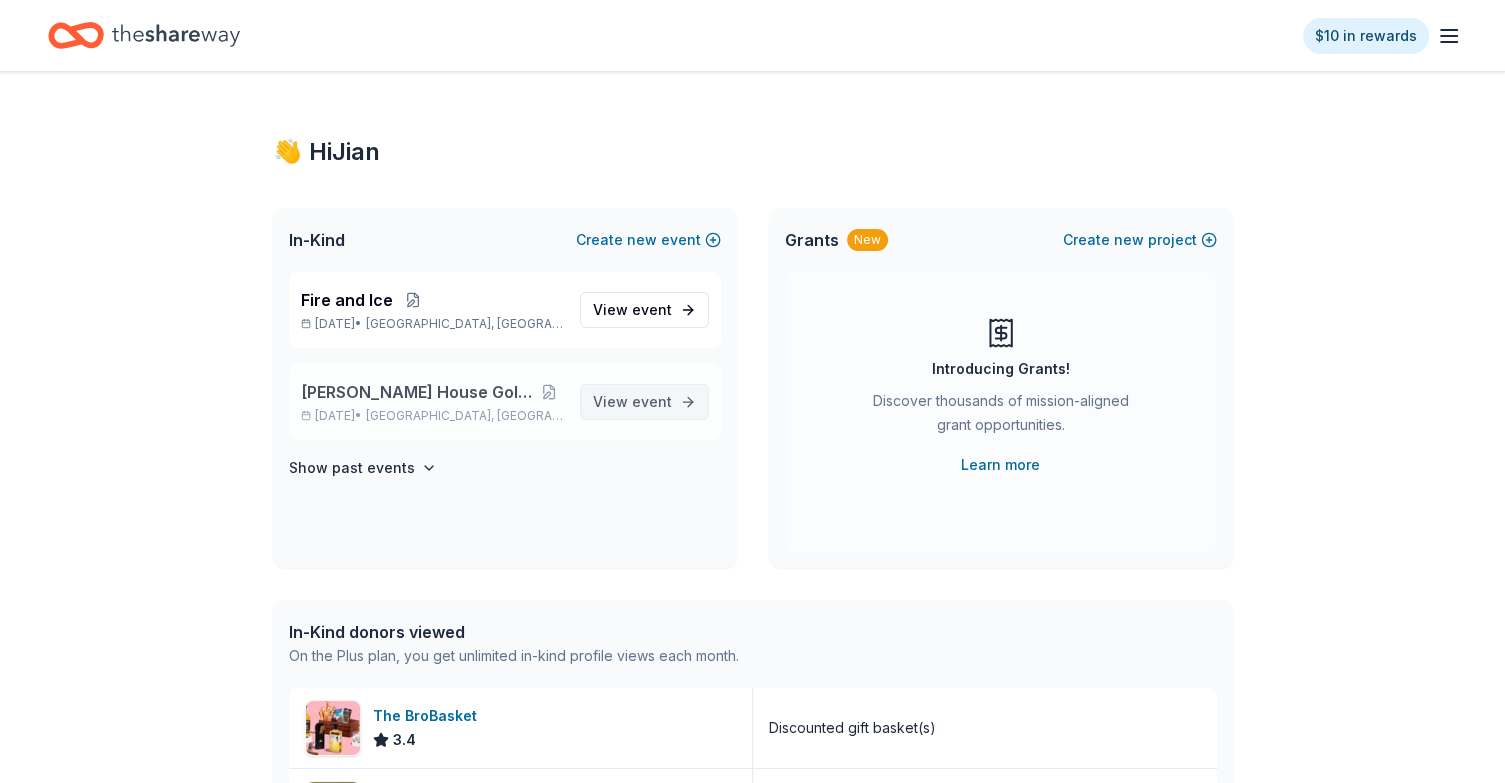 click on "event" at bounding box center [652, 401] 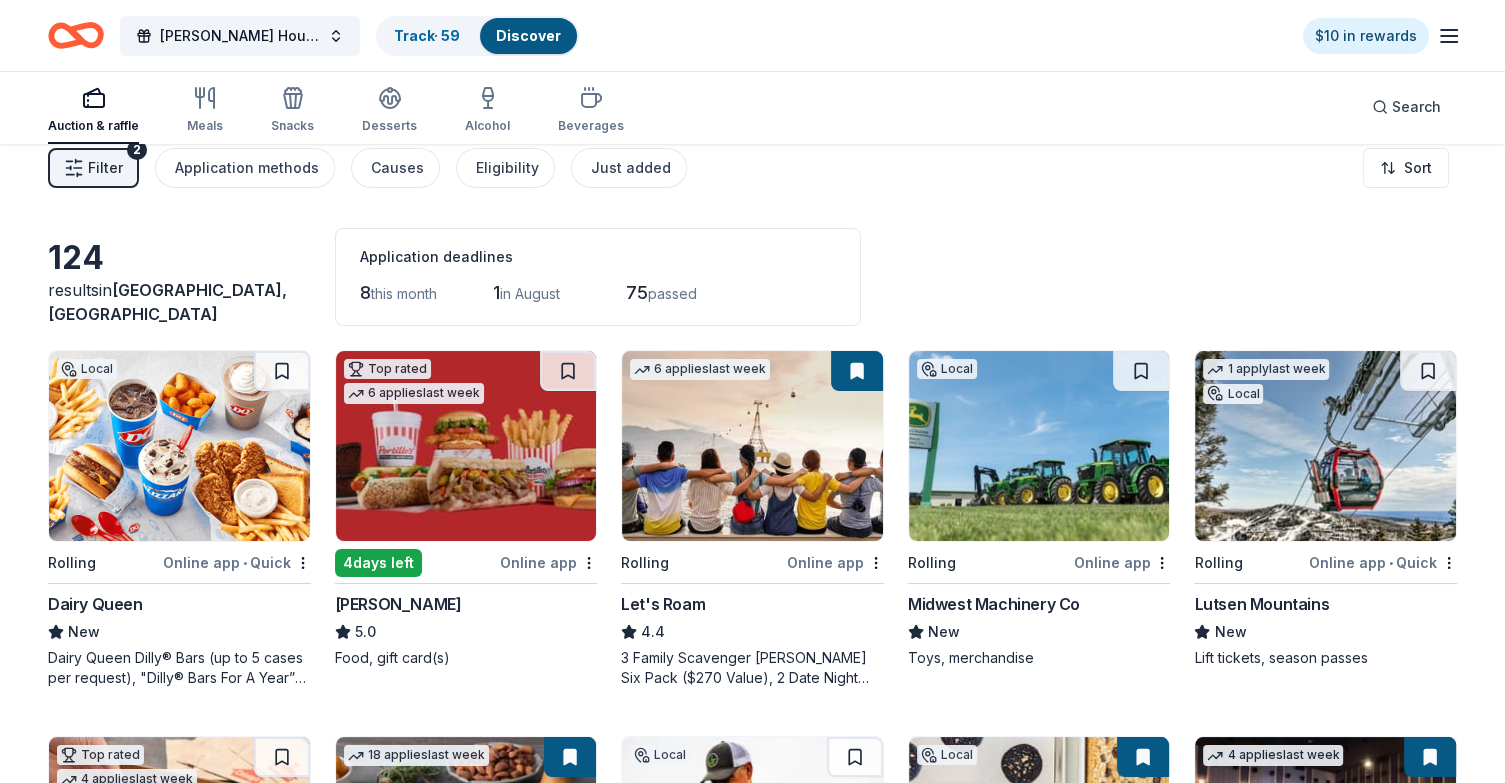 scroll, scrollTop: 0, scrollLeft: 0, axis: both 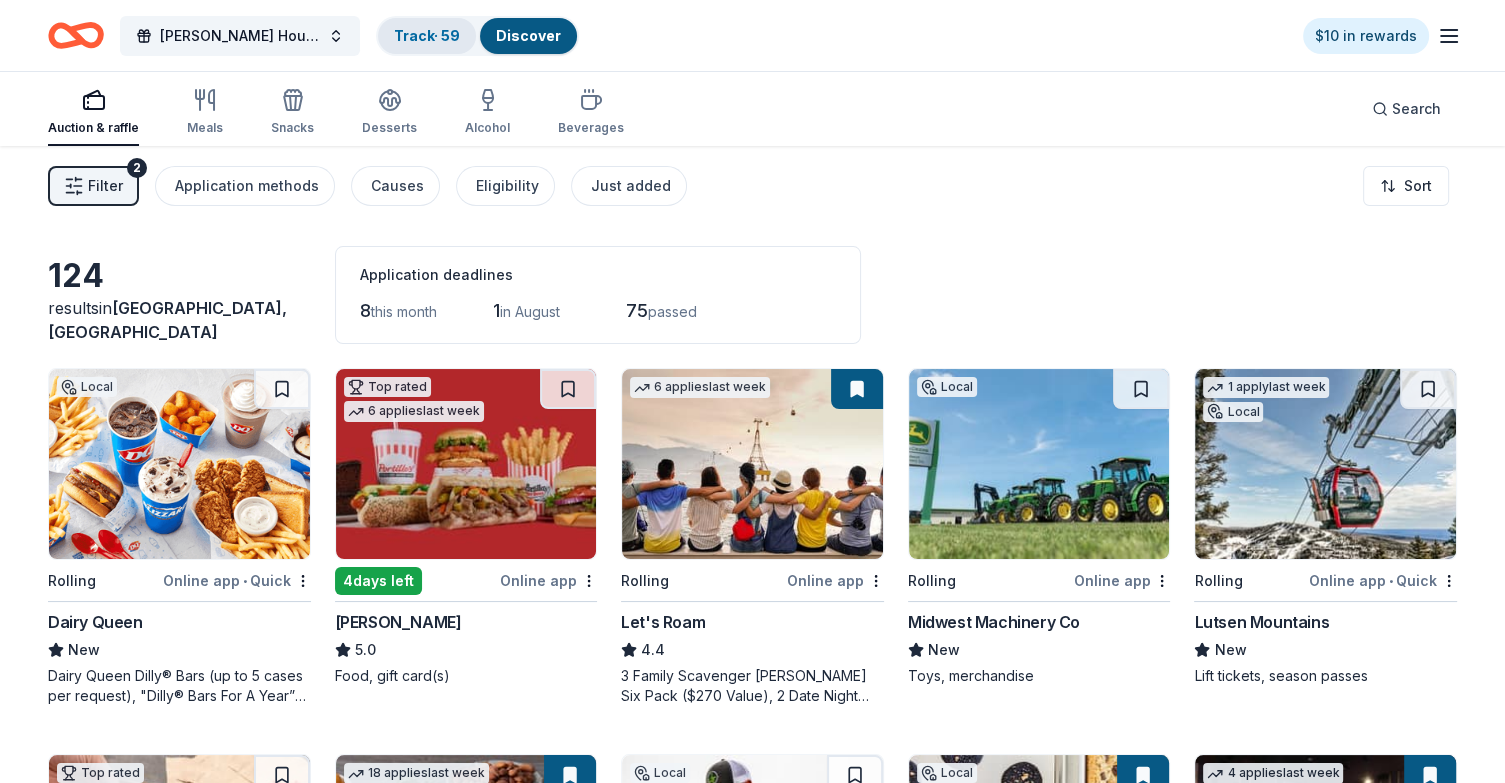 click on "Track  · 59" at bounding box center [427, 36] 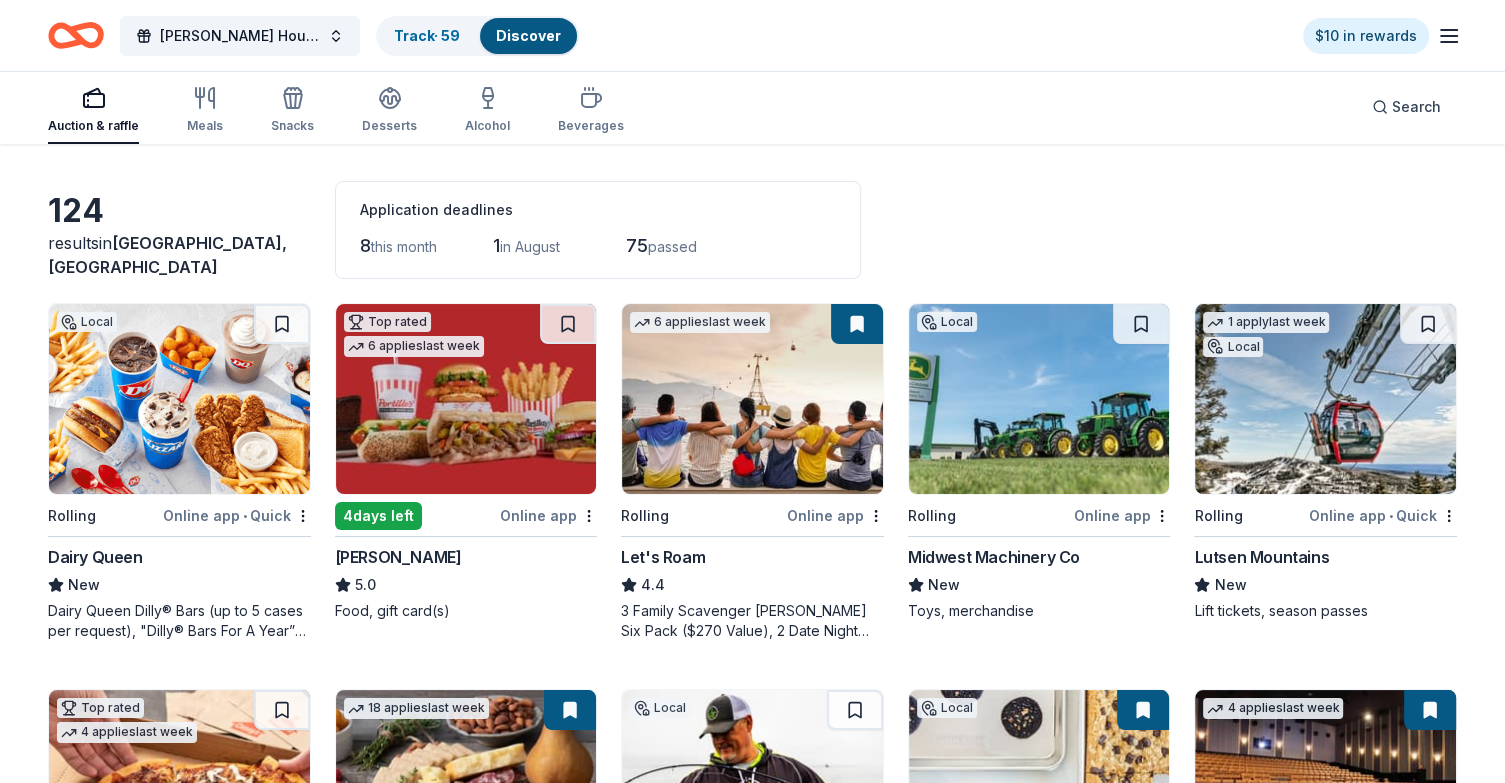 scroll, scrollTop: 100, scrollLeft: 0, axis: vertical 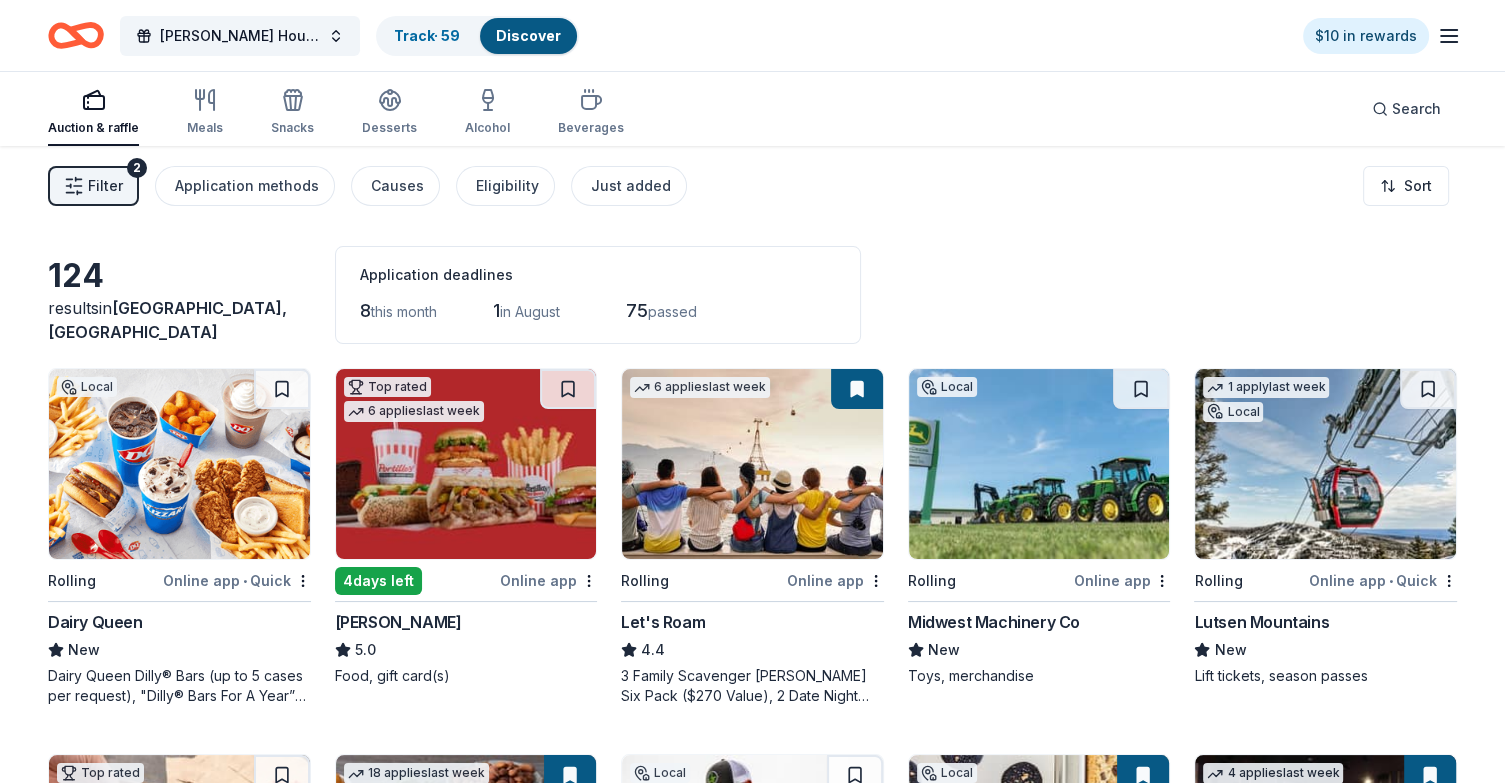 click at bounding box center (466, 464) 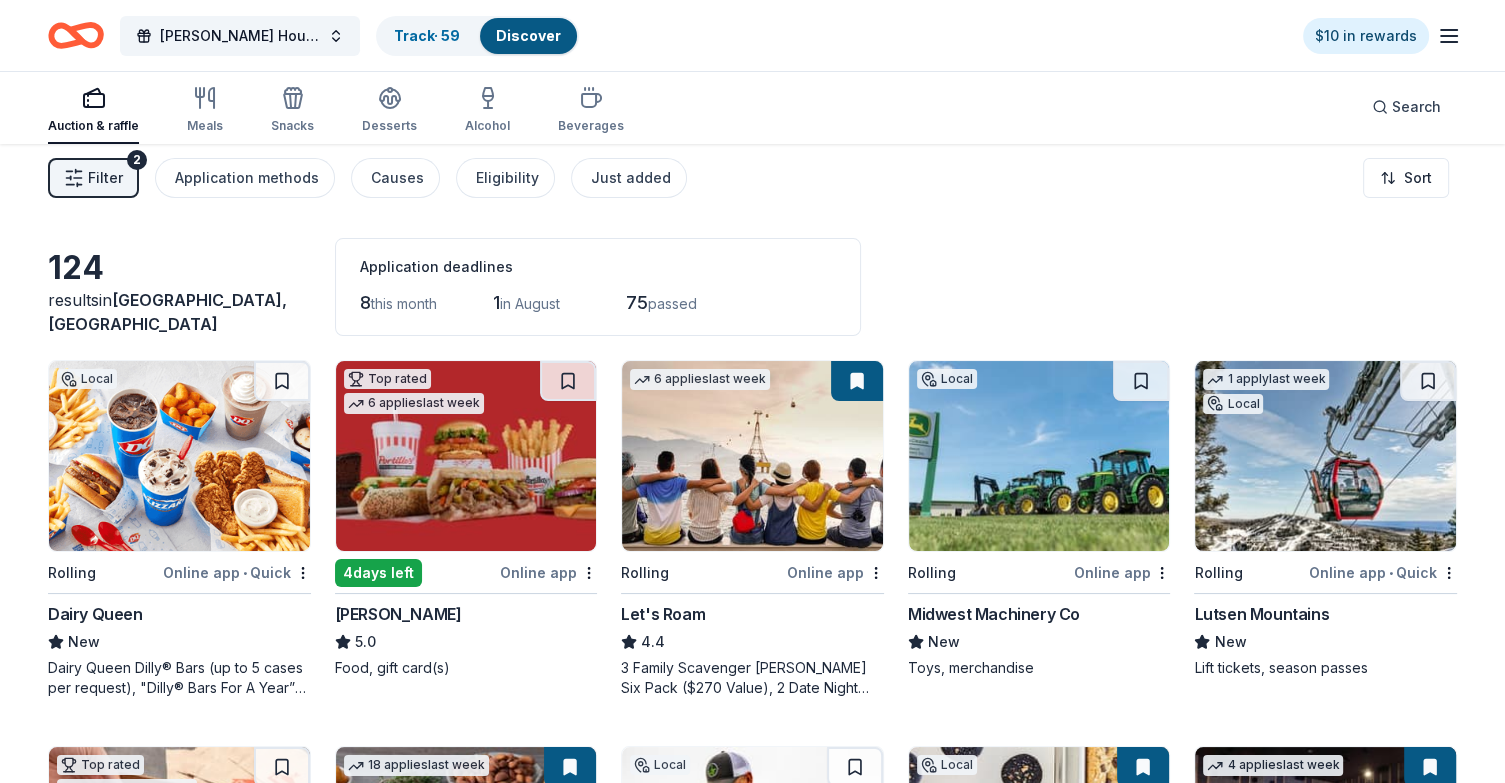 scroll, scrollTop: 0, scrollLeft: 0, axis: both 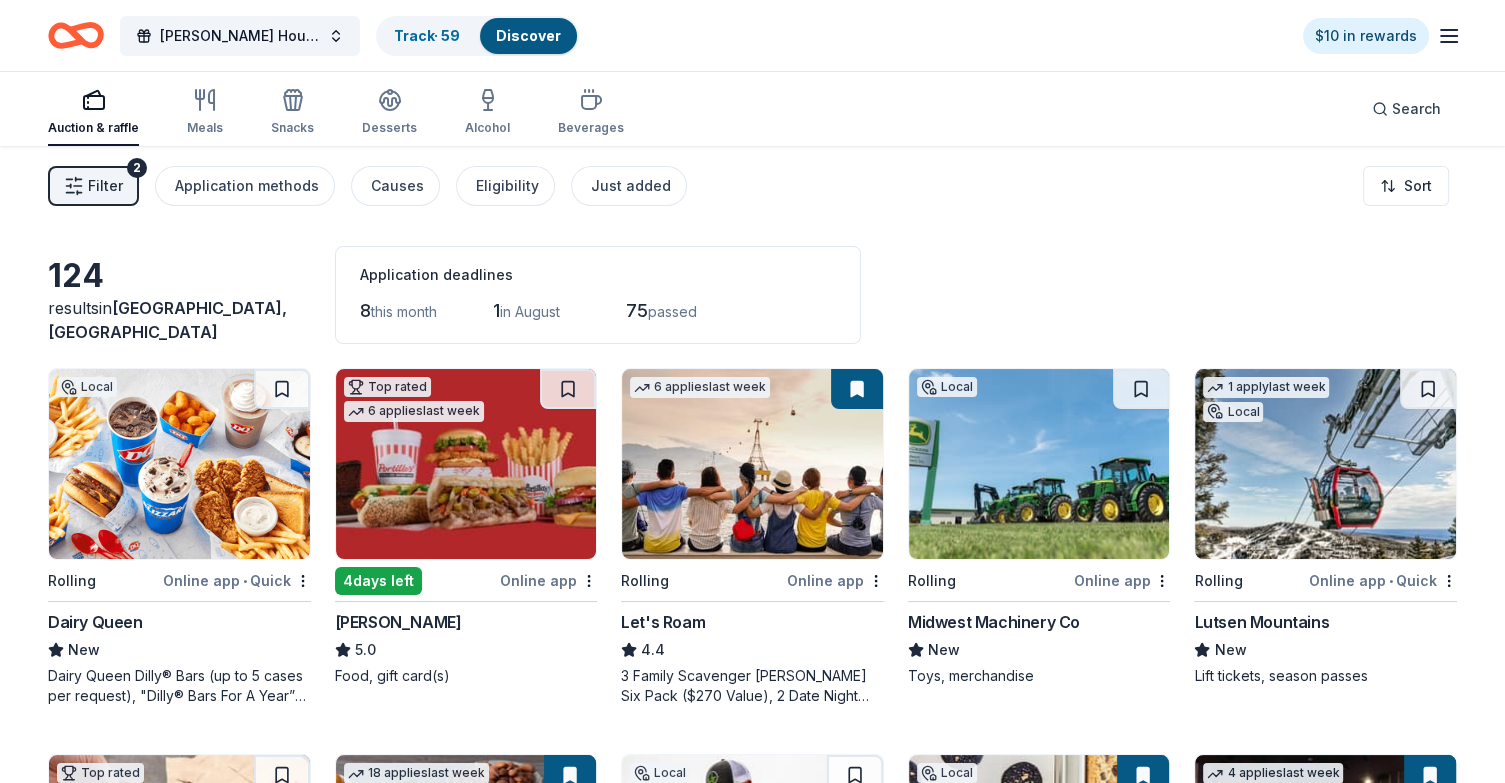 click at bounding box center [1325, 464] 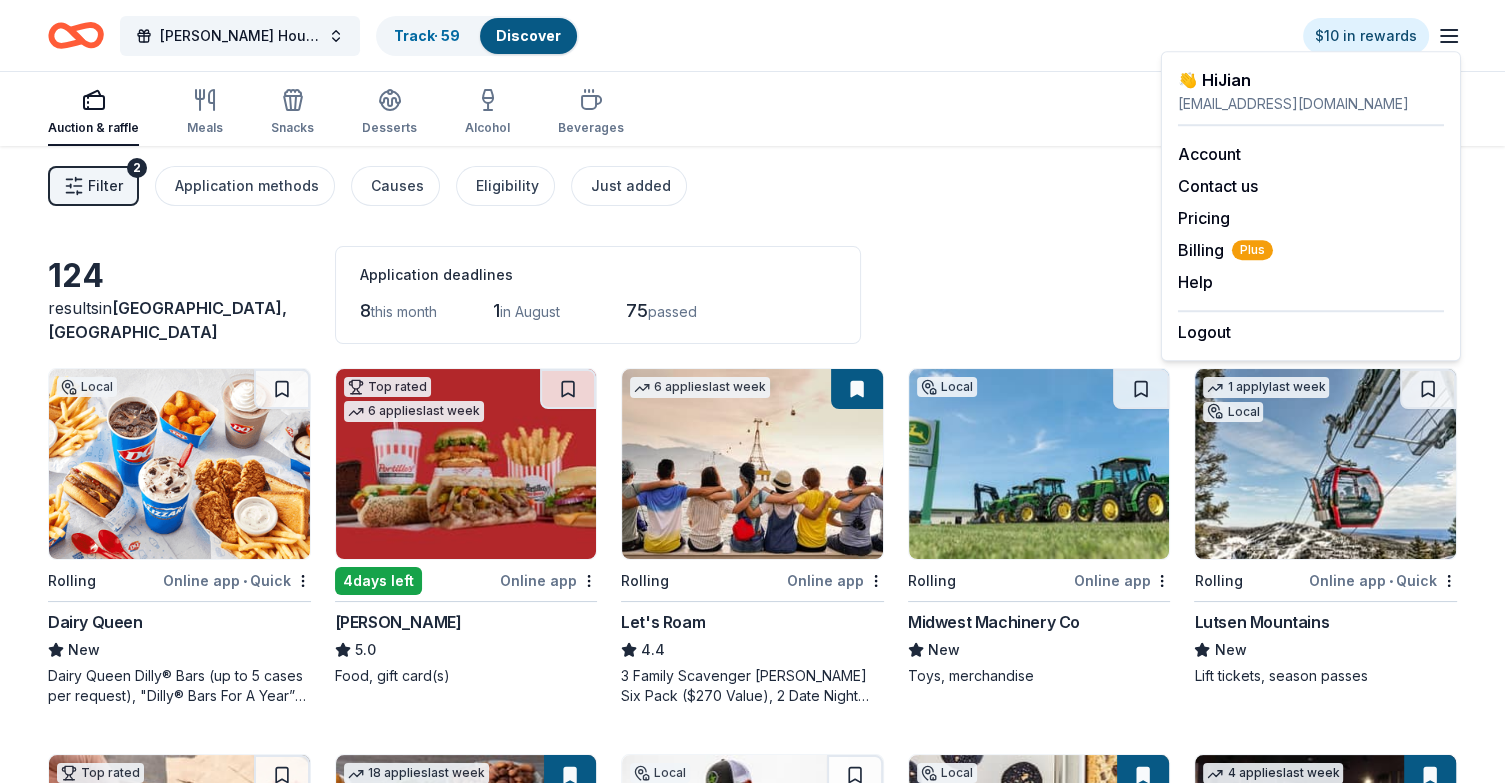 scroll, scrollTop: 100, scrollLeft: 0, axis: vertical 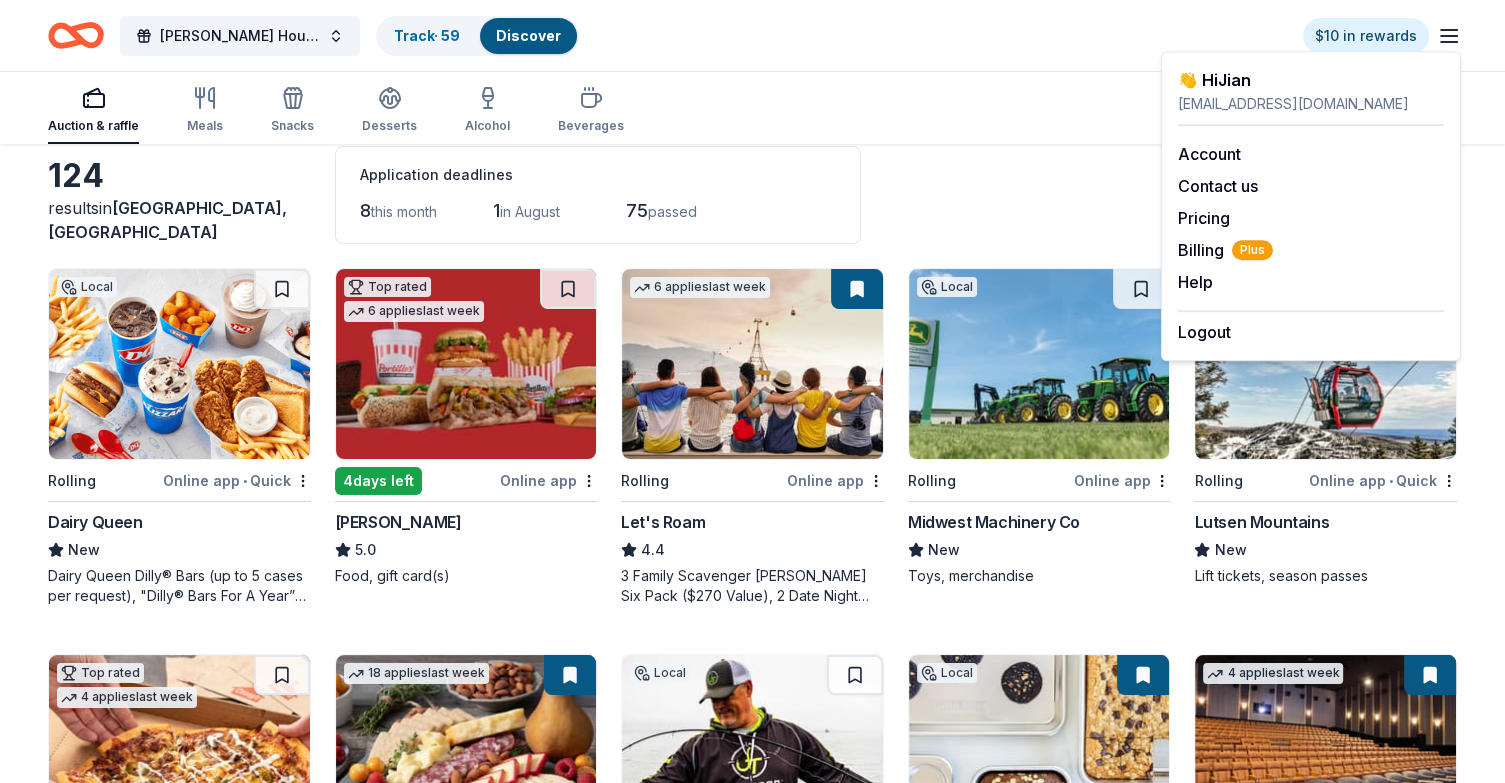 click on "124 results  in  [GEOGRAPHIC_DATA], [GEOGRAPHIC_DATA] Application deadlines 8  this month 1  in August 75  passed" at bounding box center [752, 195] 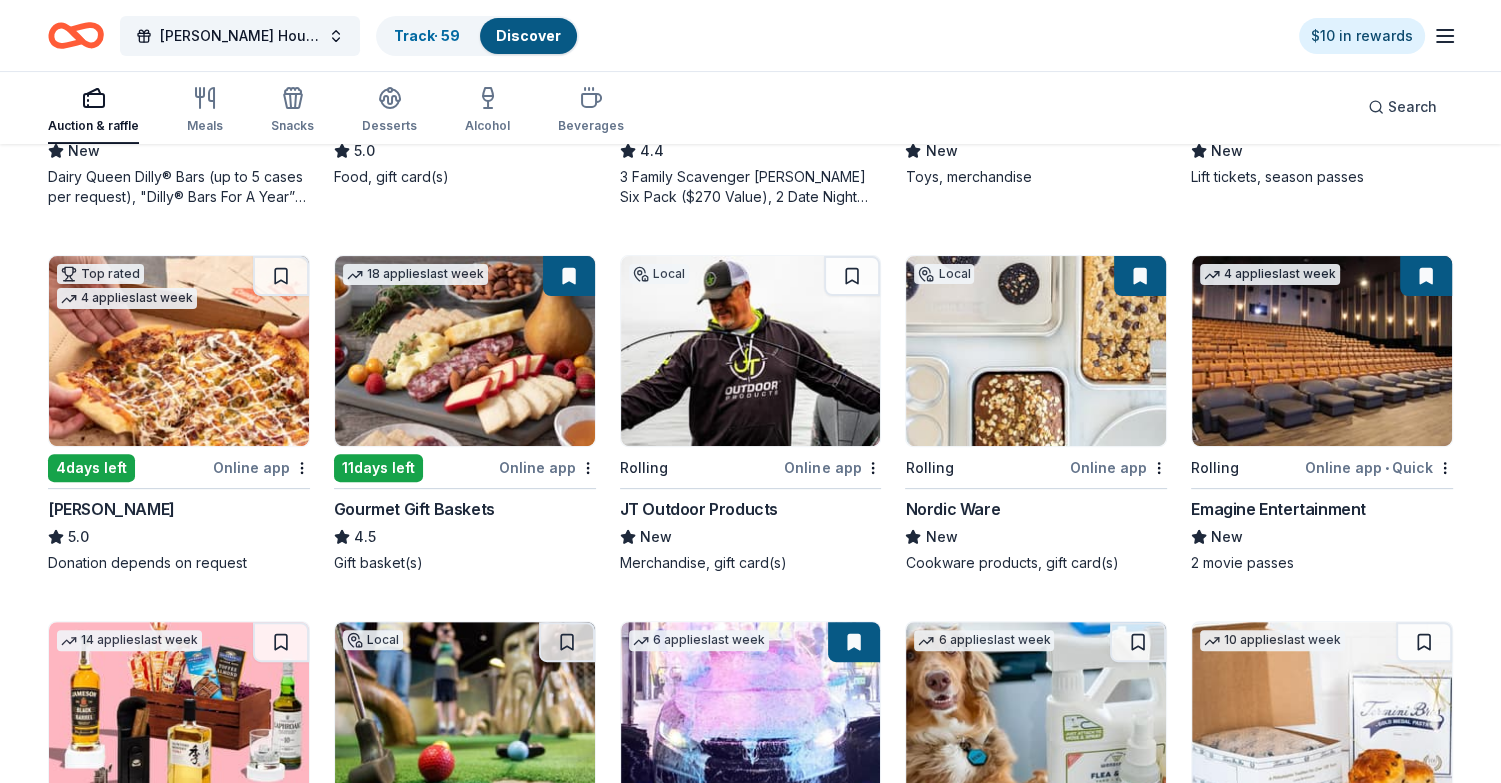 scroll, scrollTop: 500, scrollLeft: 0, axis: vertical 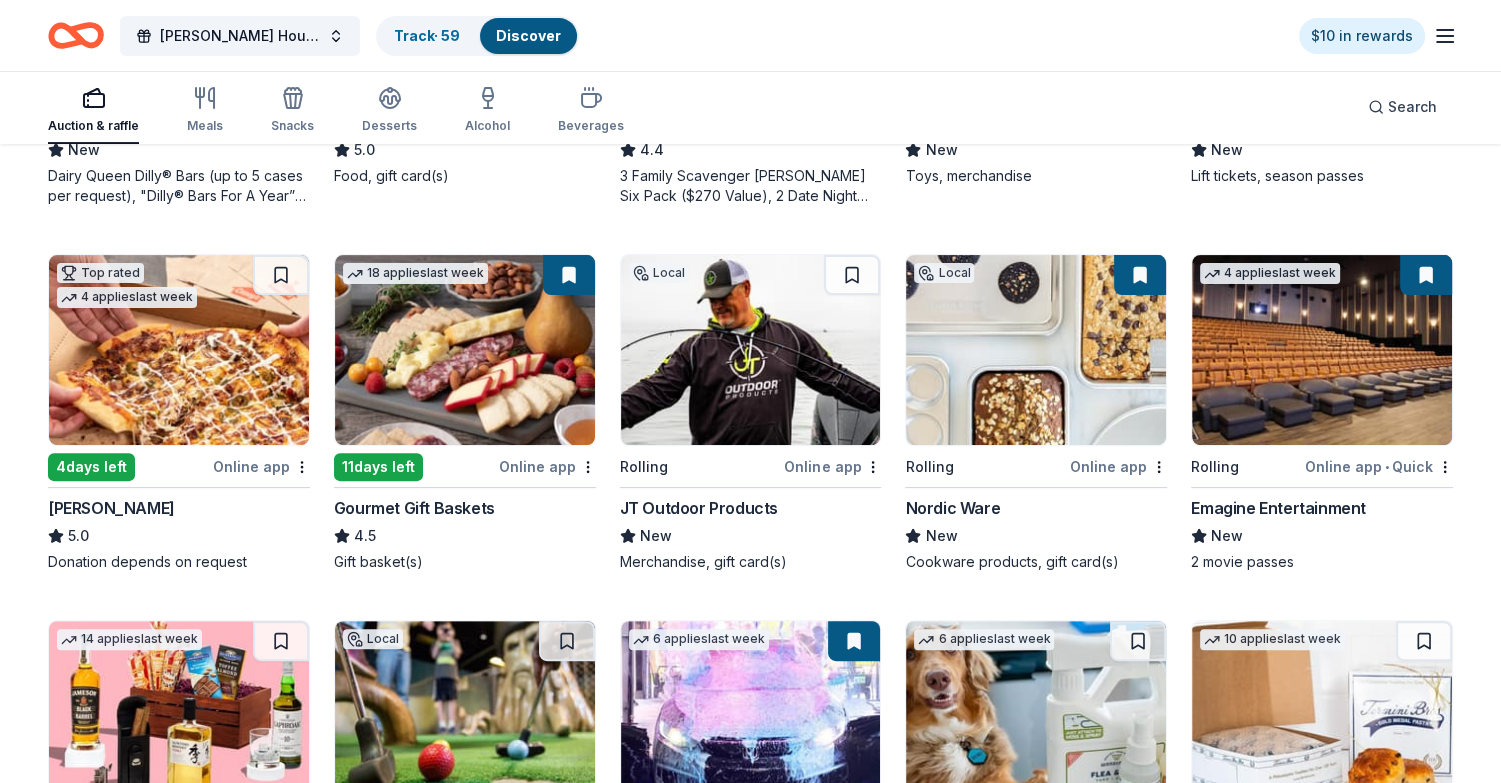 click at bounding box center (1036, 350) 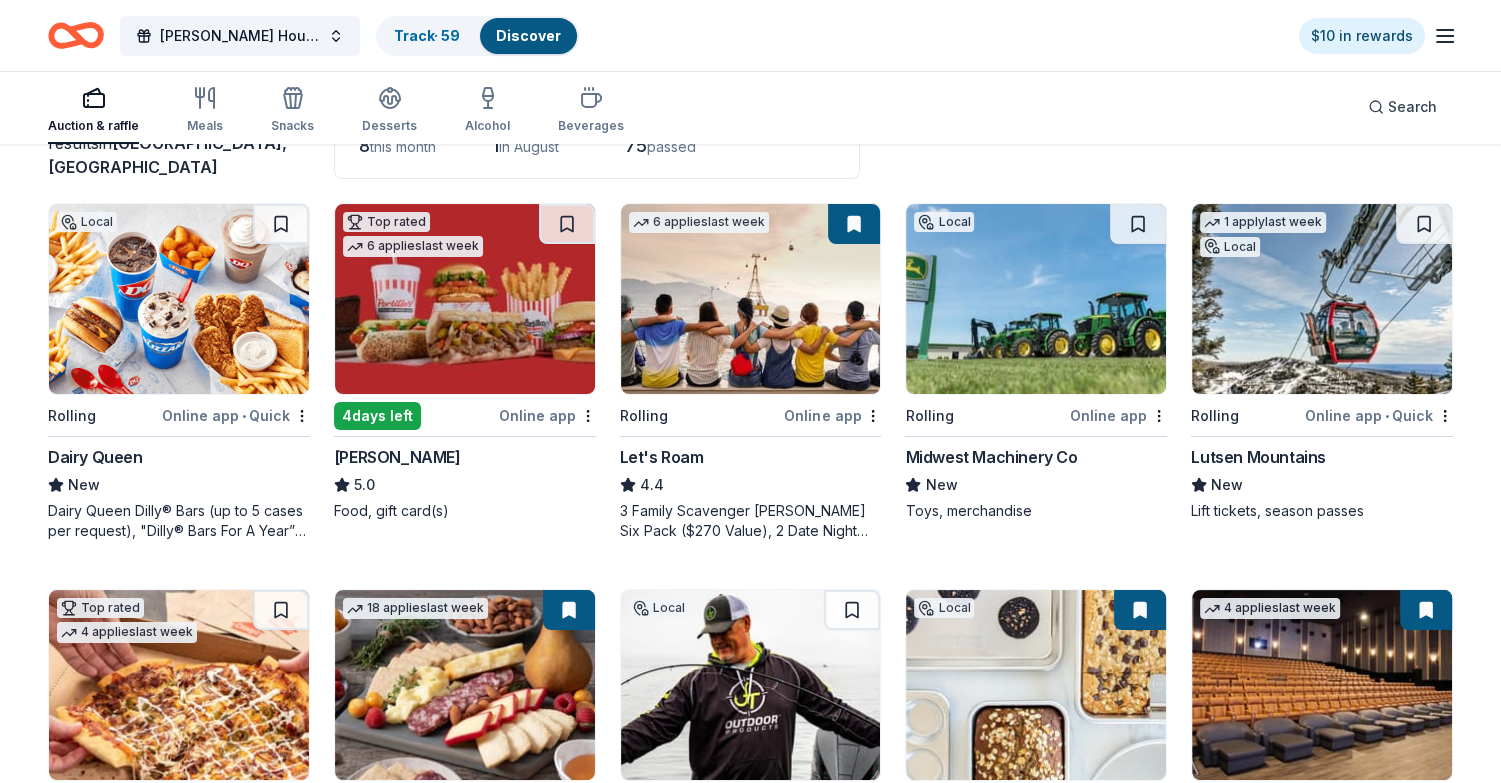 scroll, scrollTop: 200, scrollLeft: 0, axis: vertical 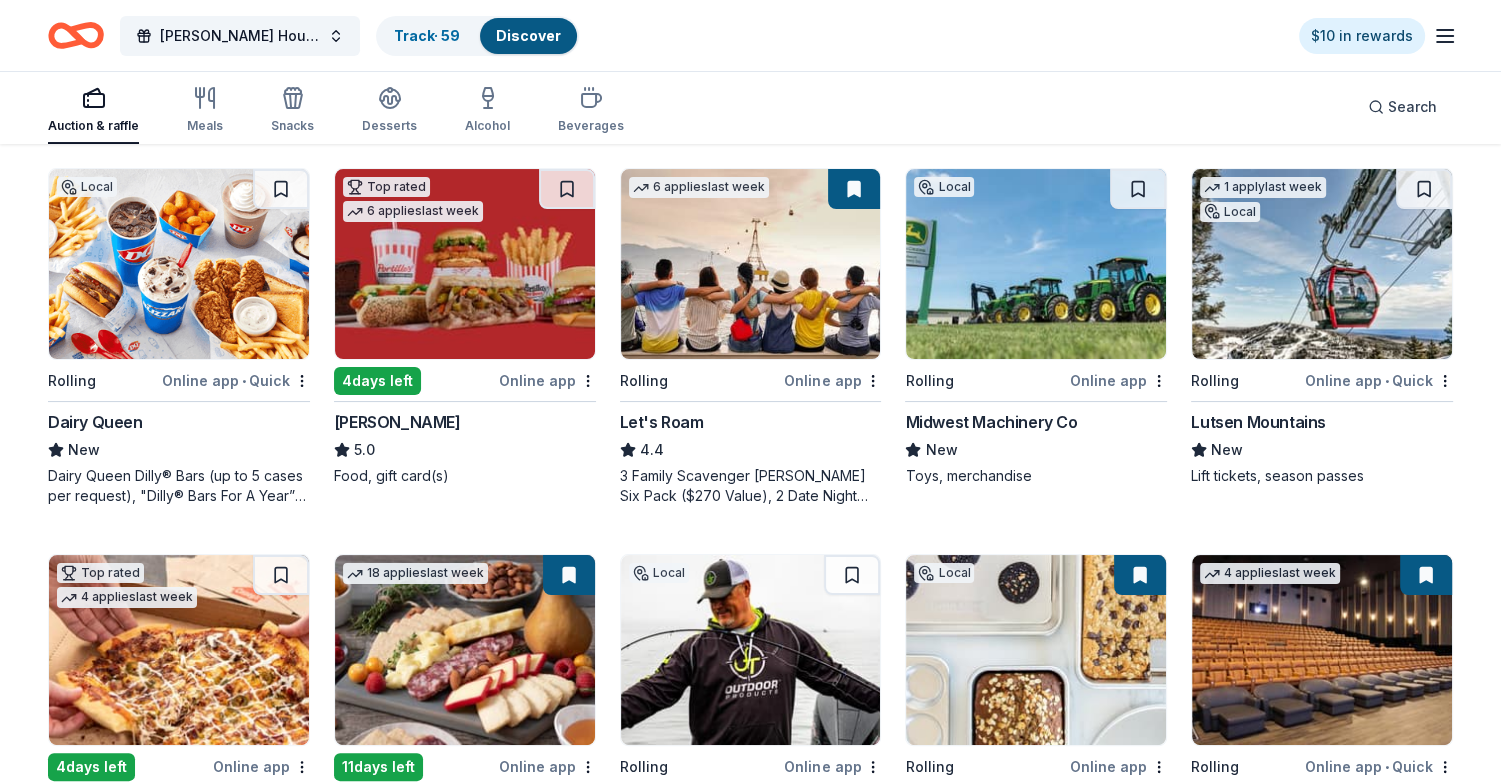 click at bounding box center [1322, 264] 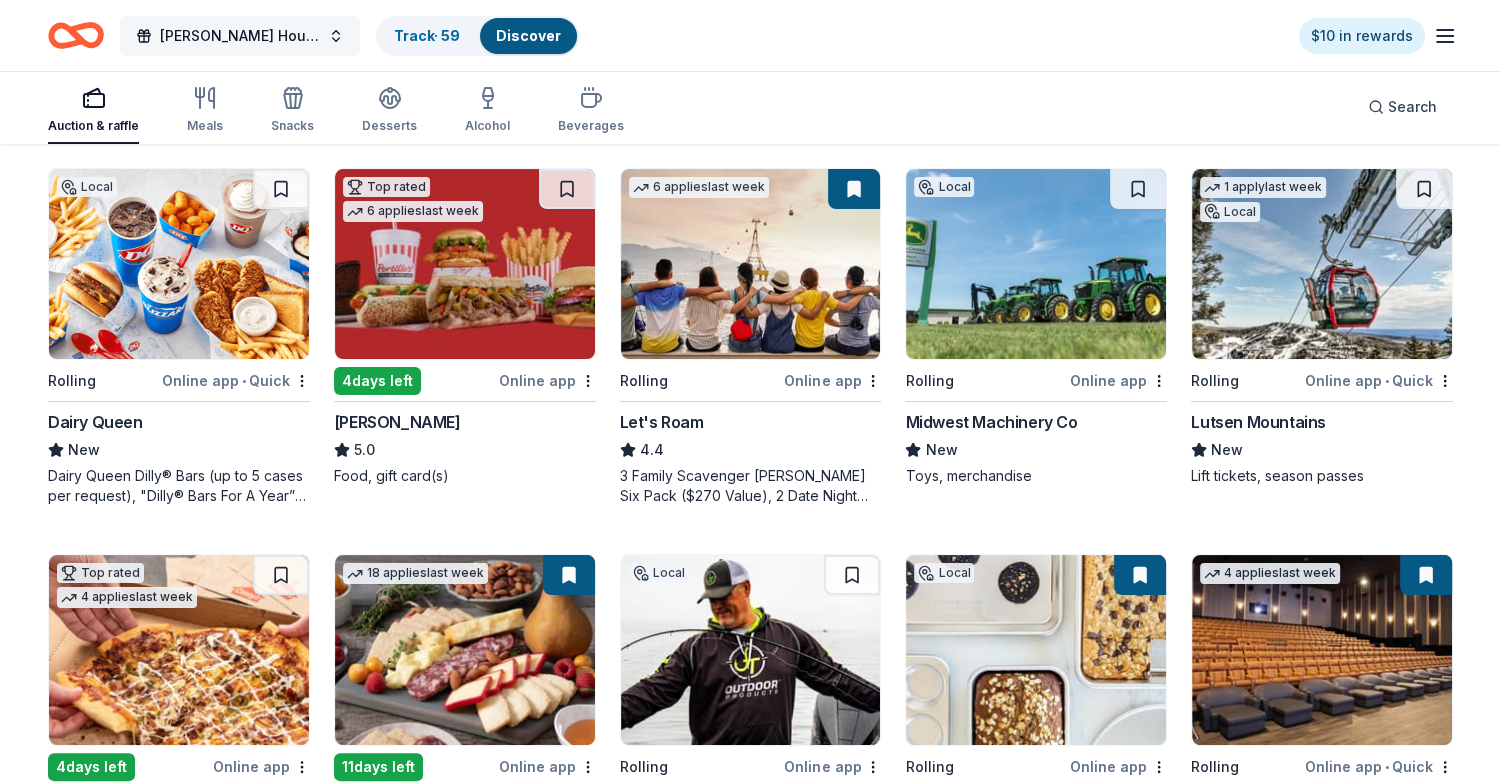 click on "[PERSON_NAME] House Golf Tournament" at bounding box center [240, 36] 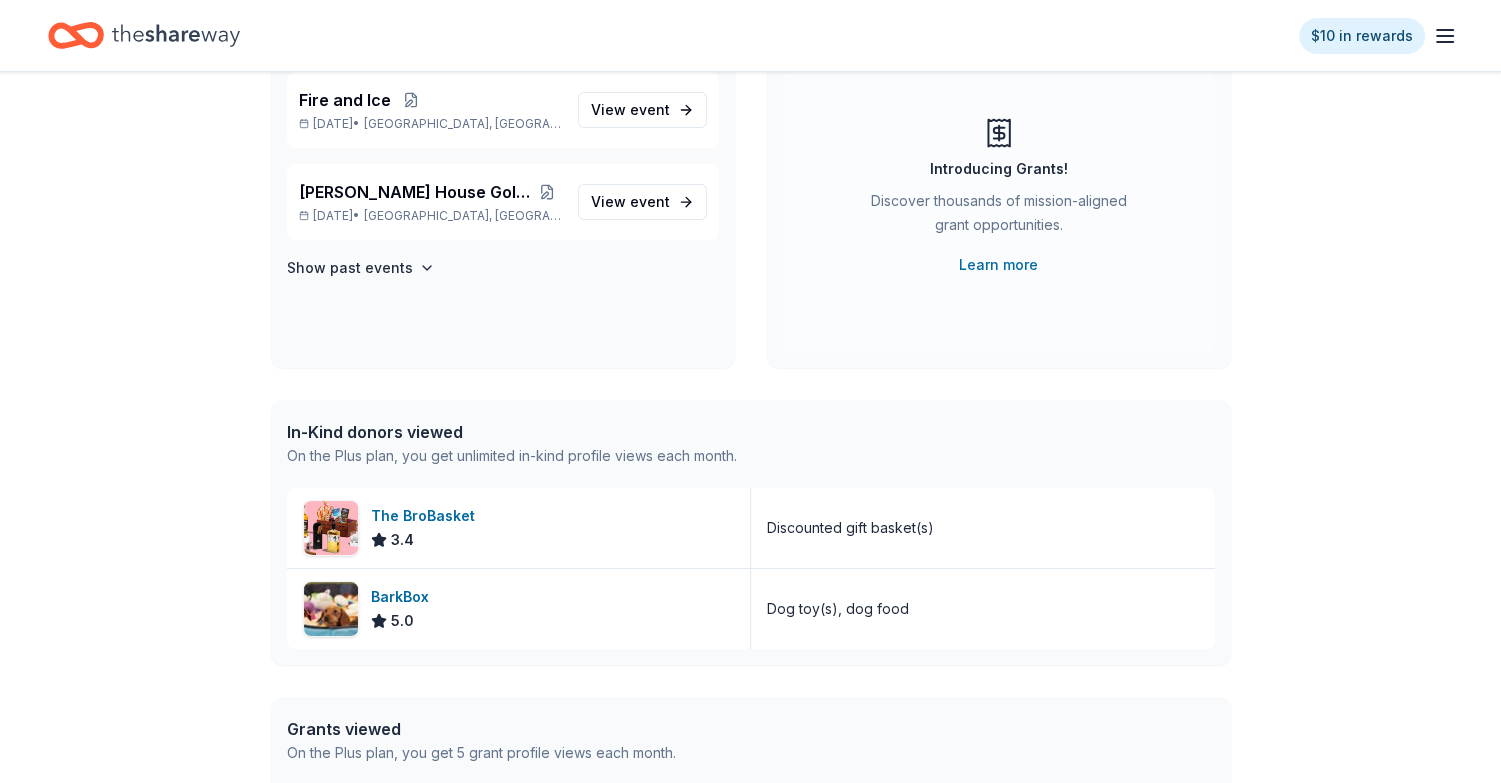 scroll, scrollTop: 0, scrollLeft: 0, axis: both 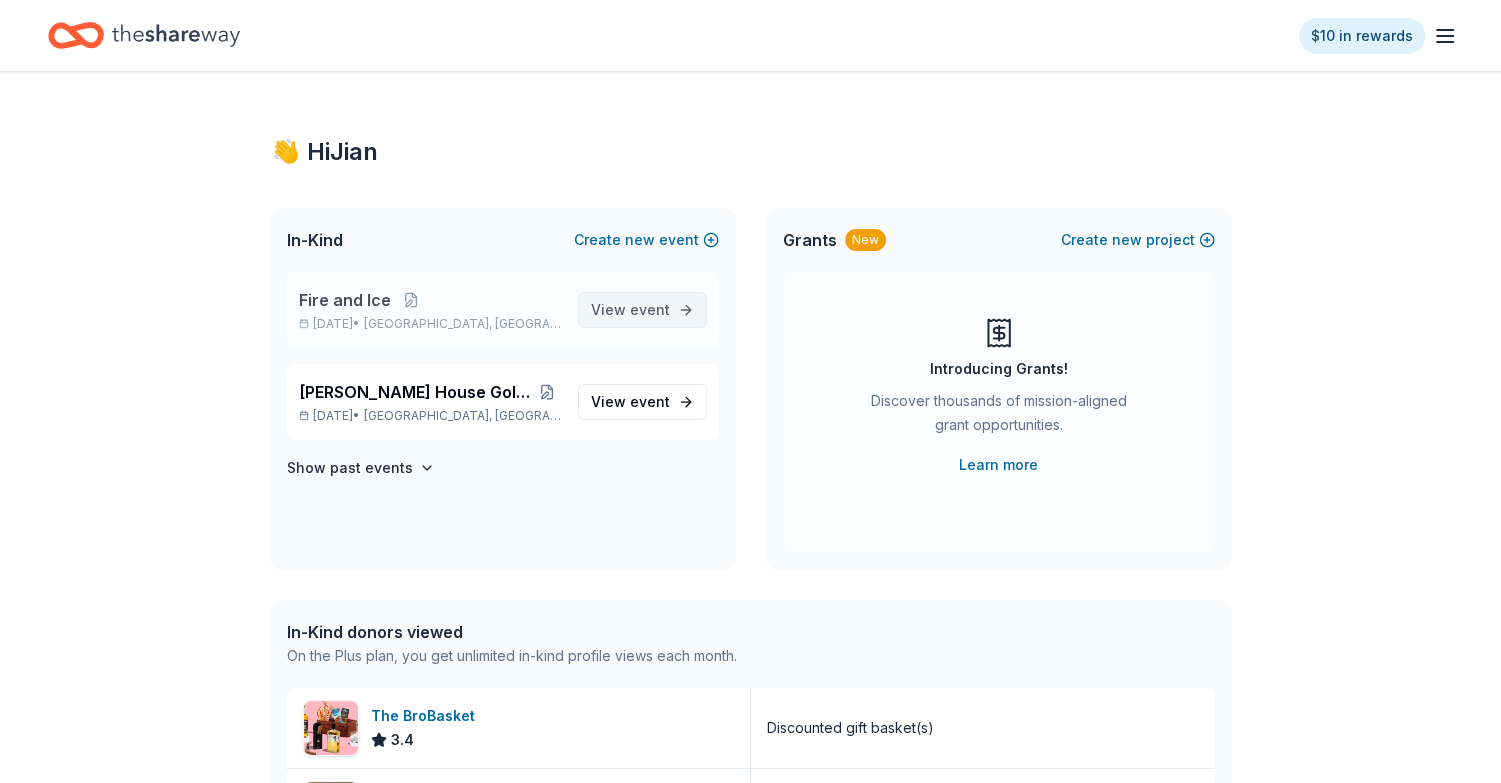 click on "View   event" at bounding box center (642, 310) 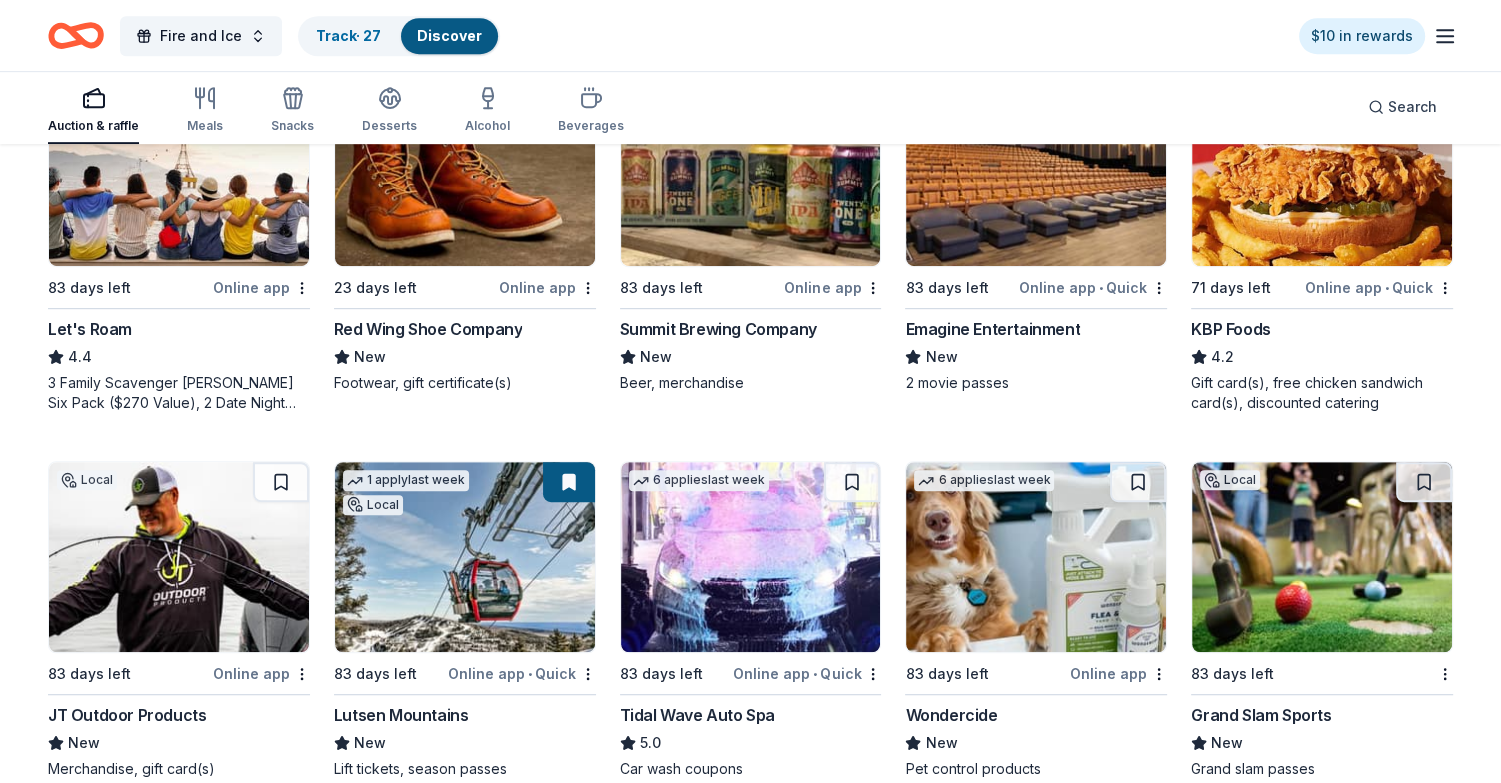 scroll, scrollTop: 1100, scrollLeft: 0, axis: vertical 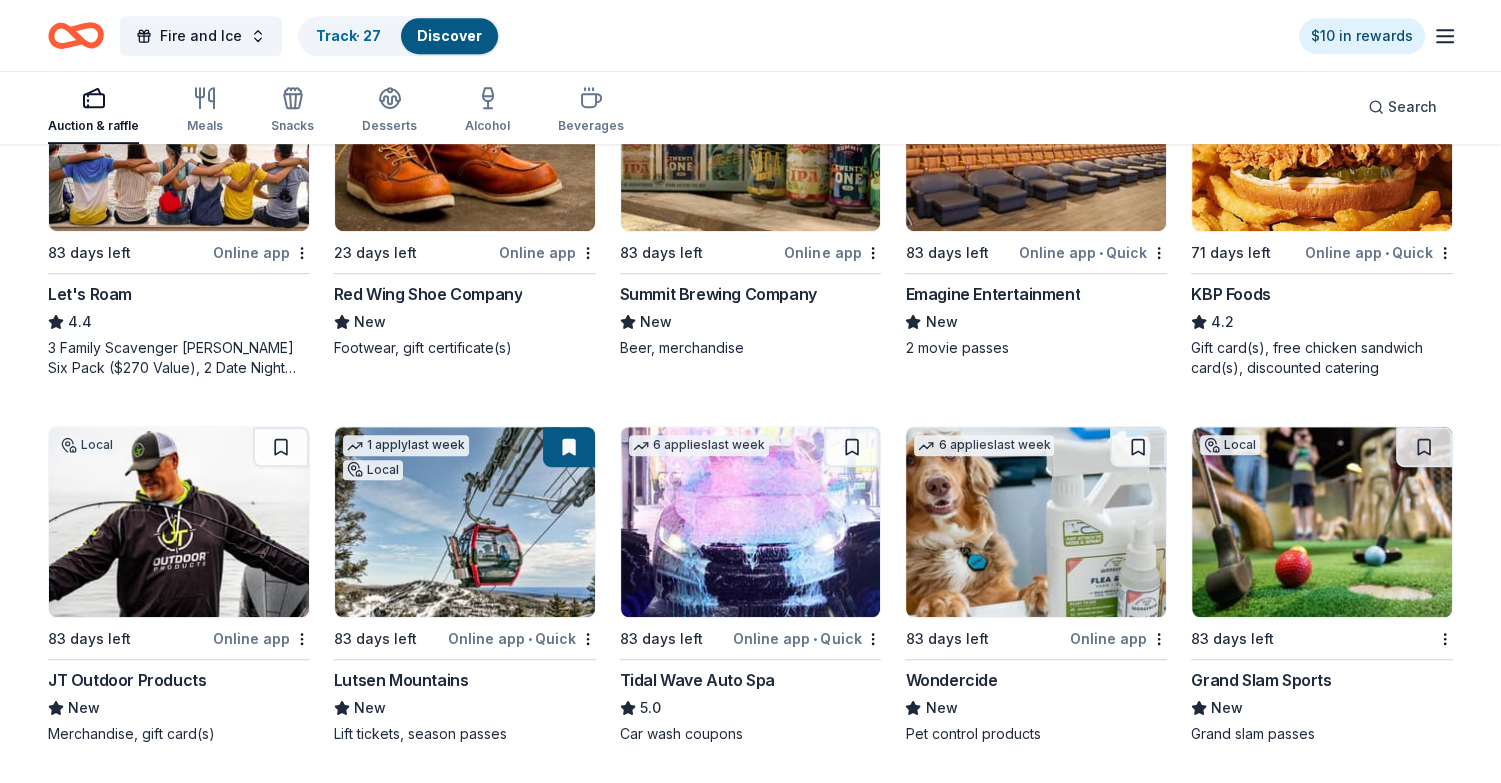 click at bounding box center (465, 522) 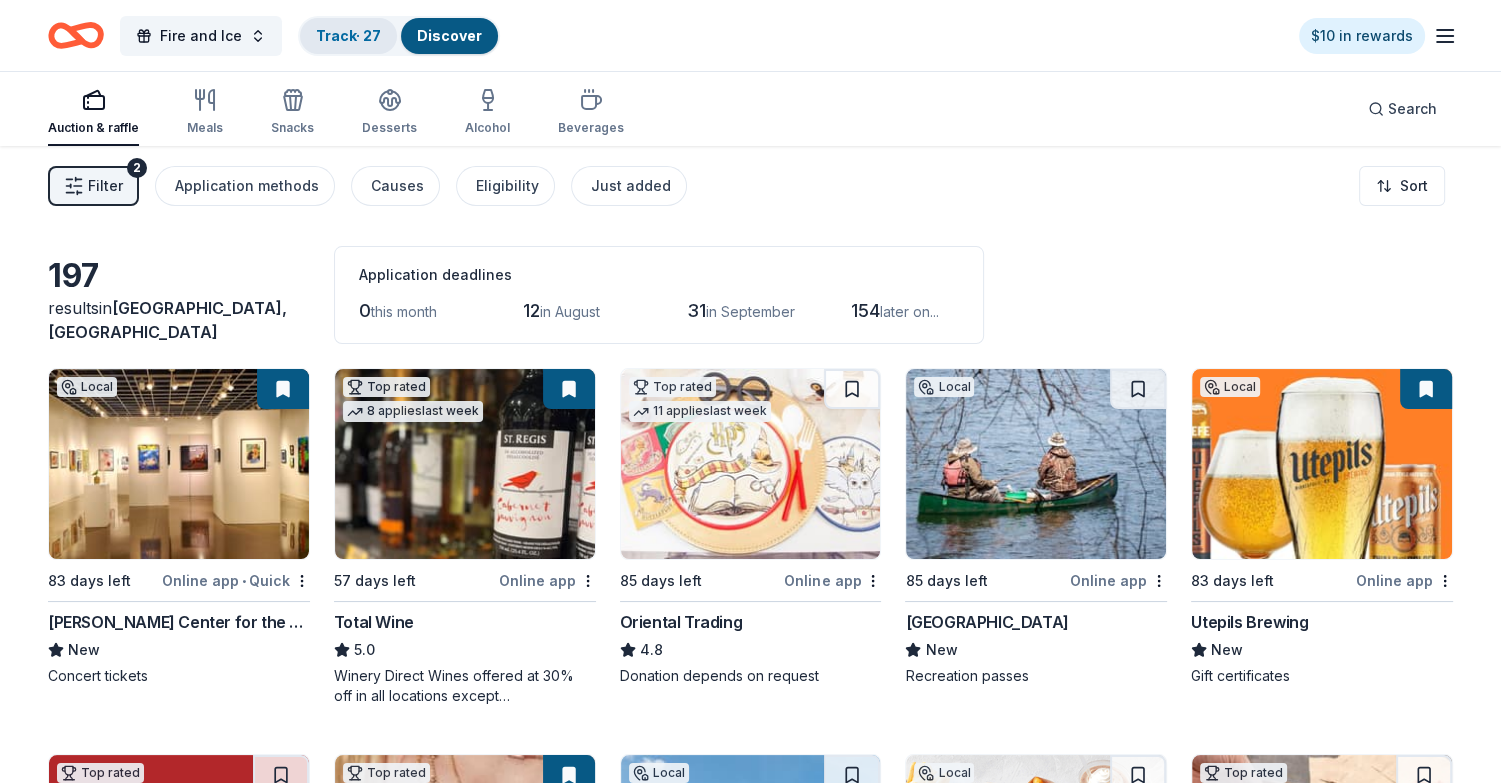 click on "Track  · 27" at bounding box center (348, 35) 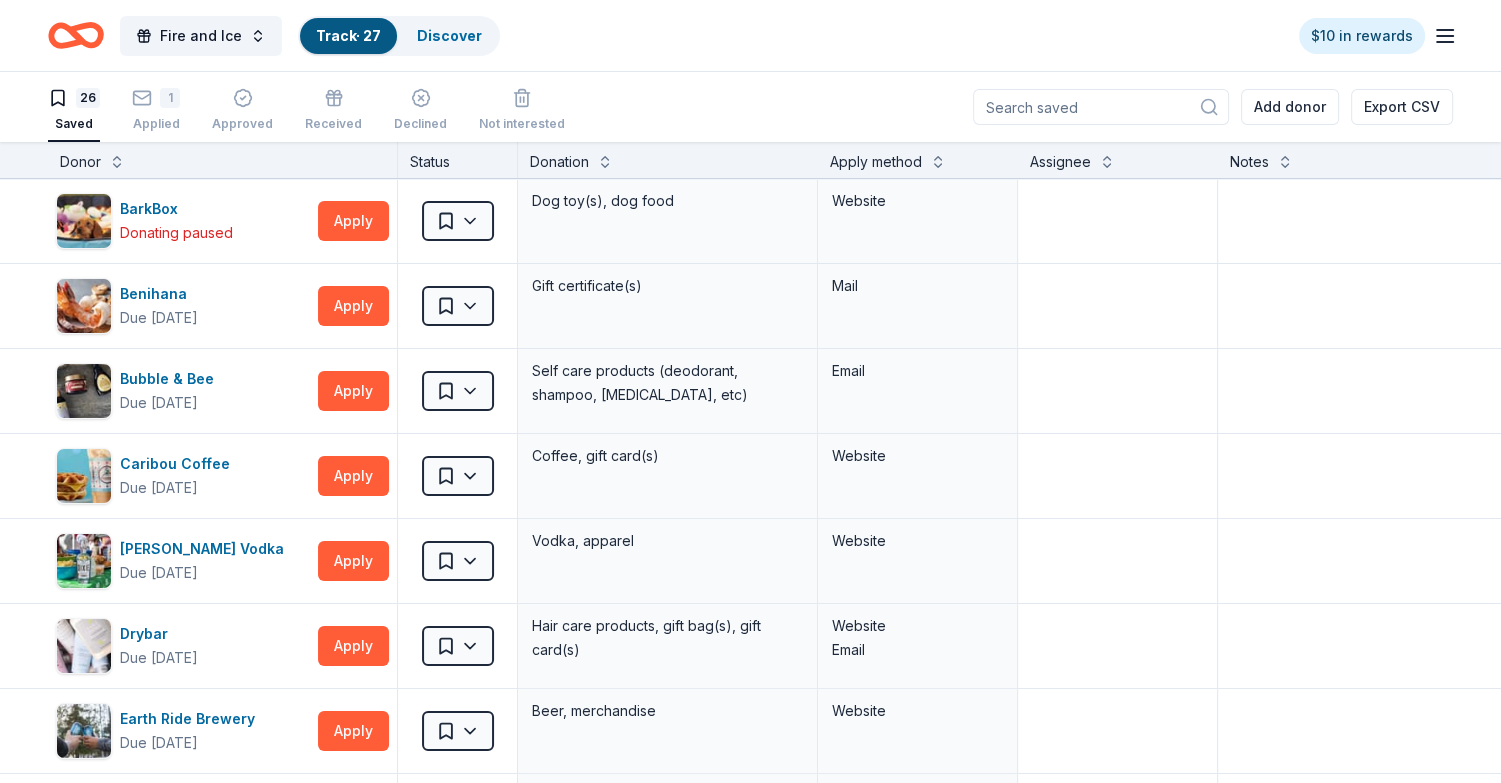 scroll, scrollTop: 0, scrollLeft: 0, axis: both 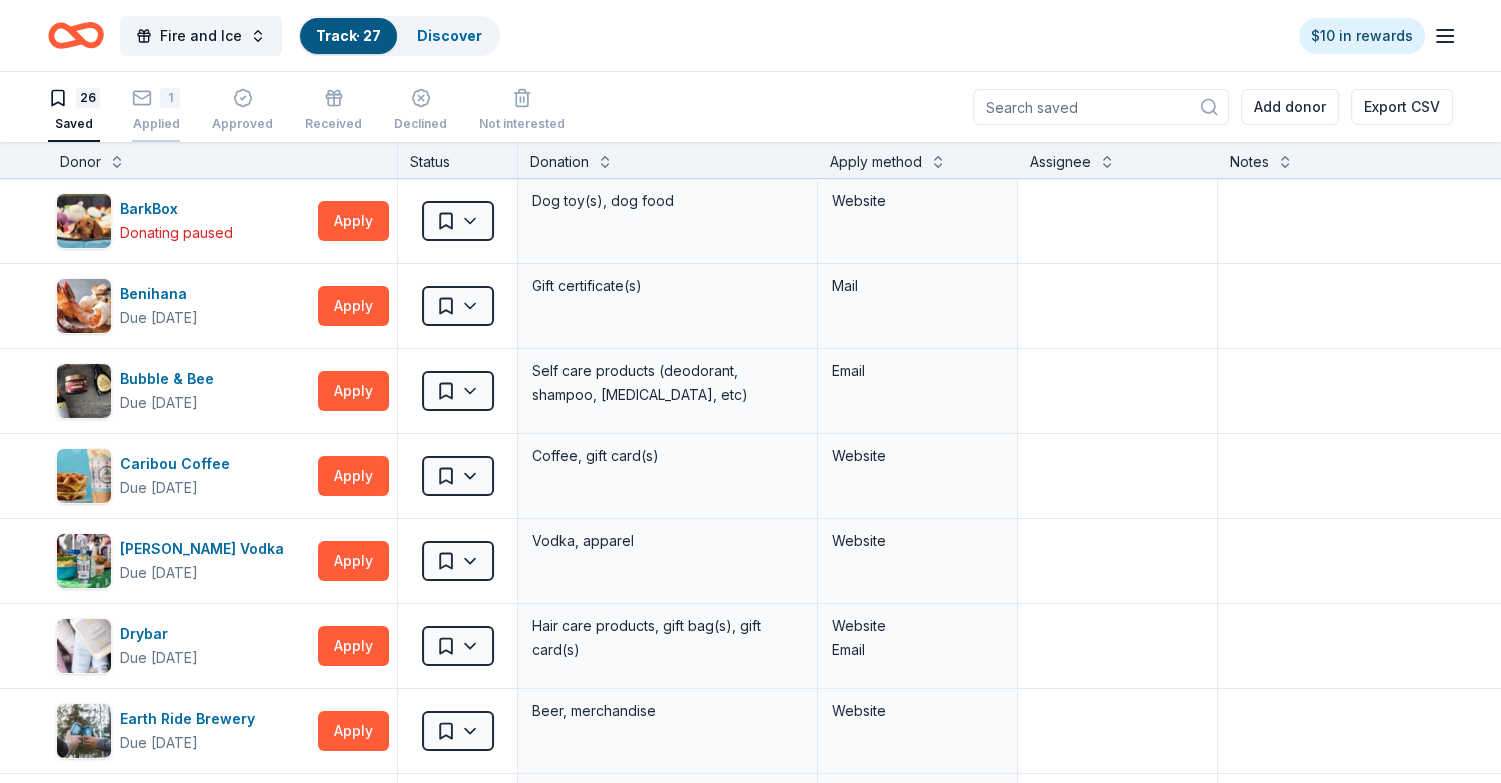 click on "1 Applied" at bounding box center (156, 110) 